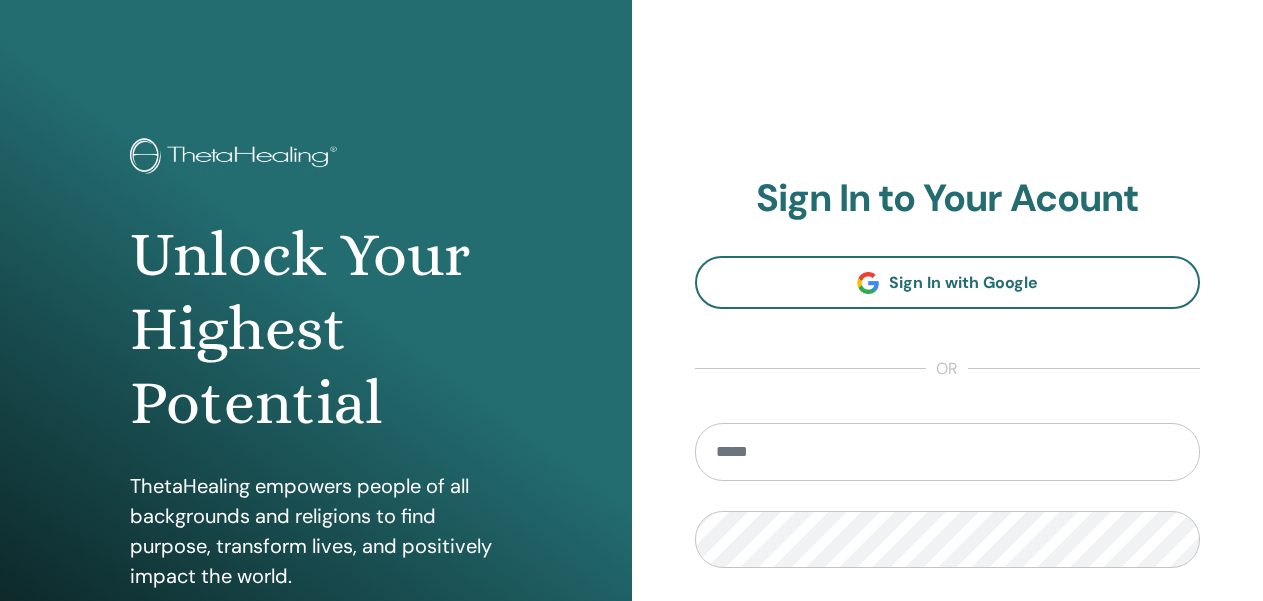 scroll, scrollTop: 0, scrollLeft: 0, axis: both 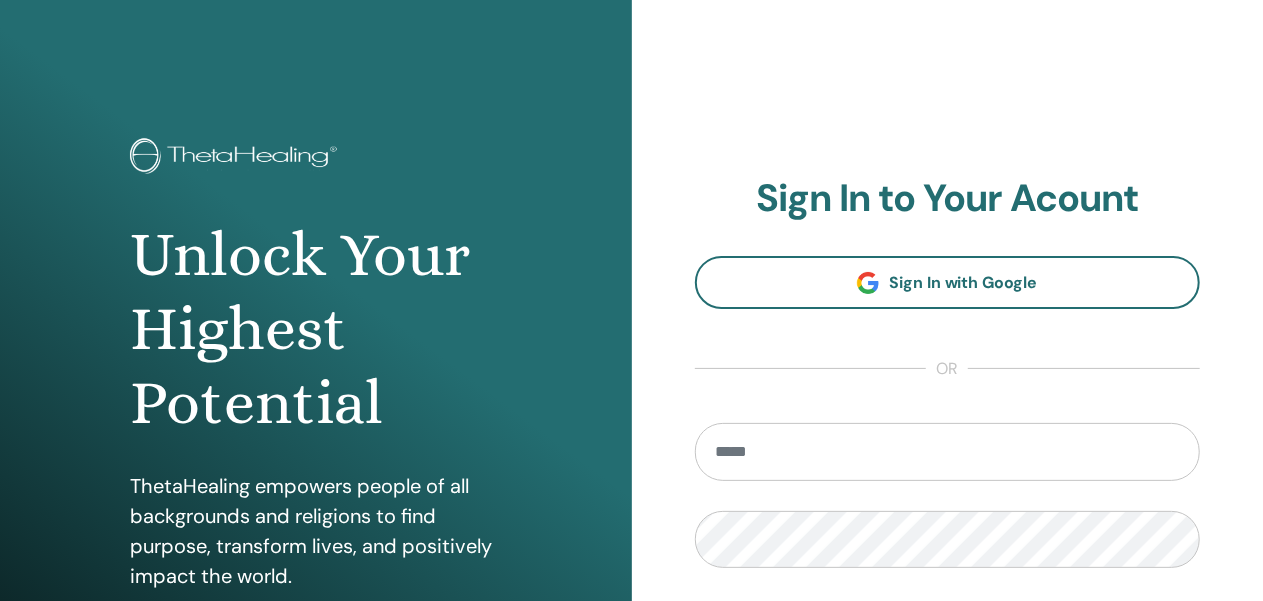 type on "**********" 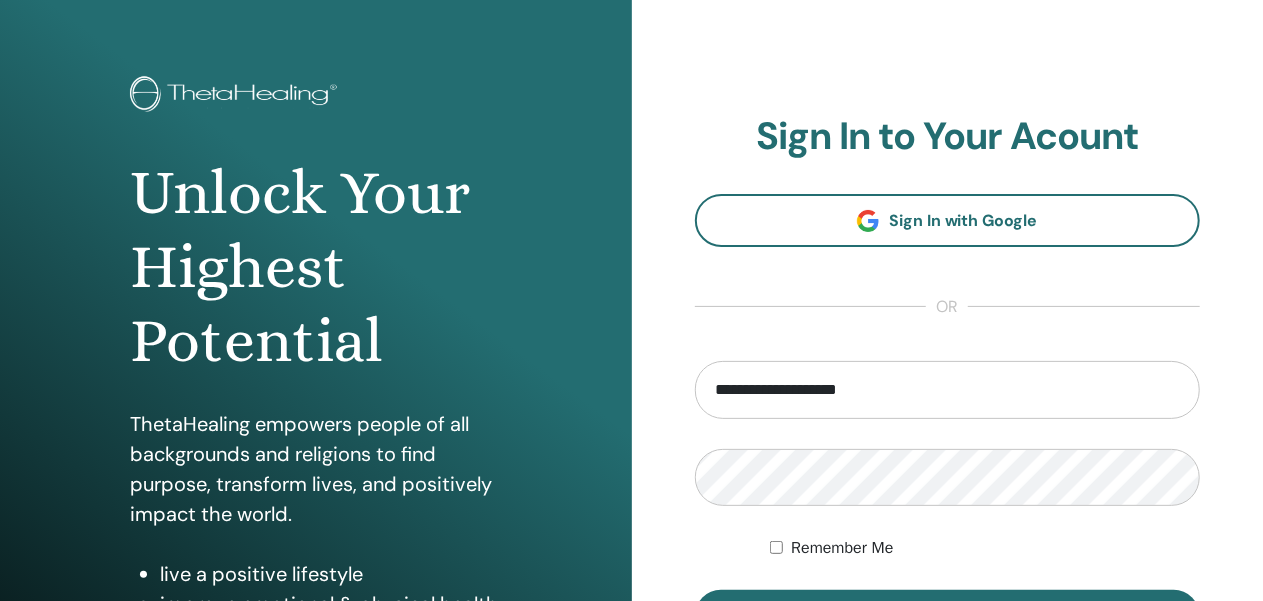 scroll, scrollTop: 153, scrollLeft: 0, axis: vertical 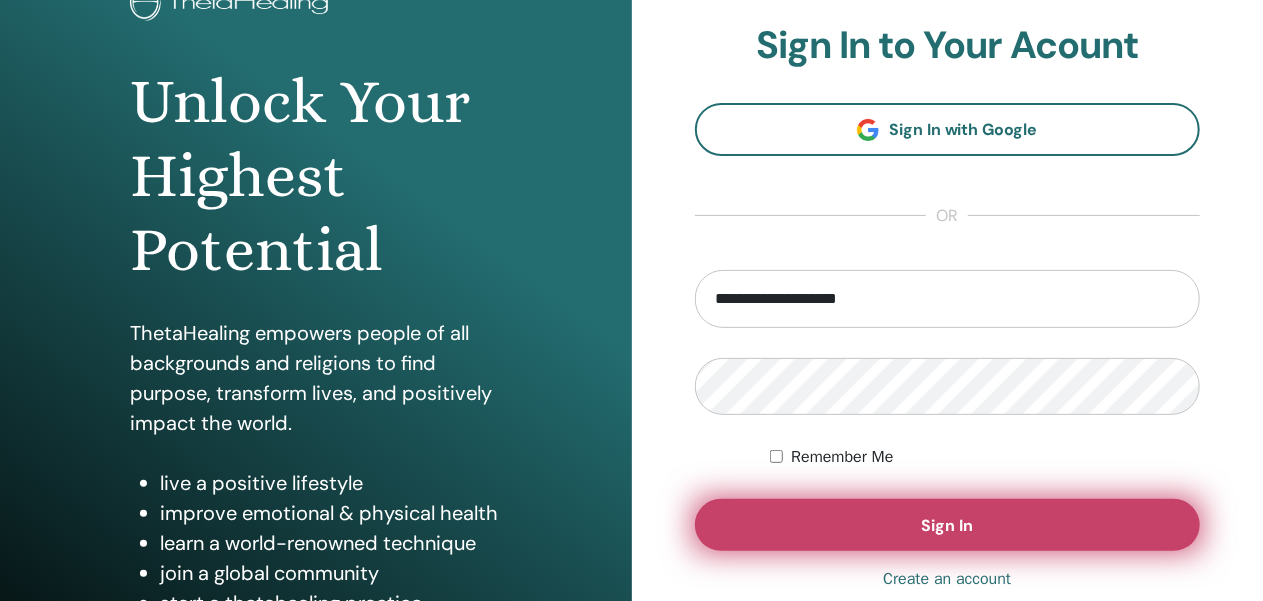 click on "Sign In" at bounding box center (948, 525) 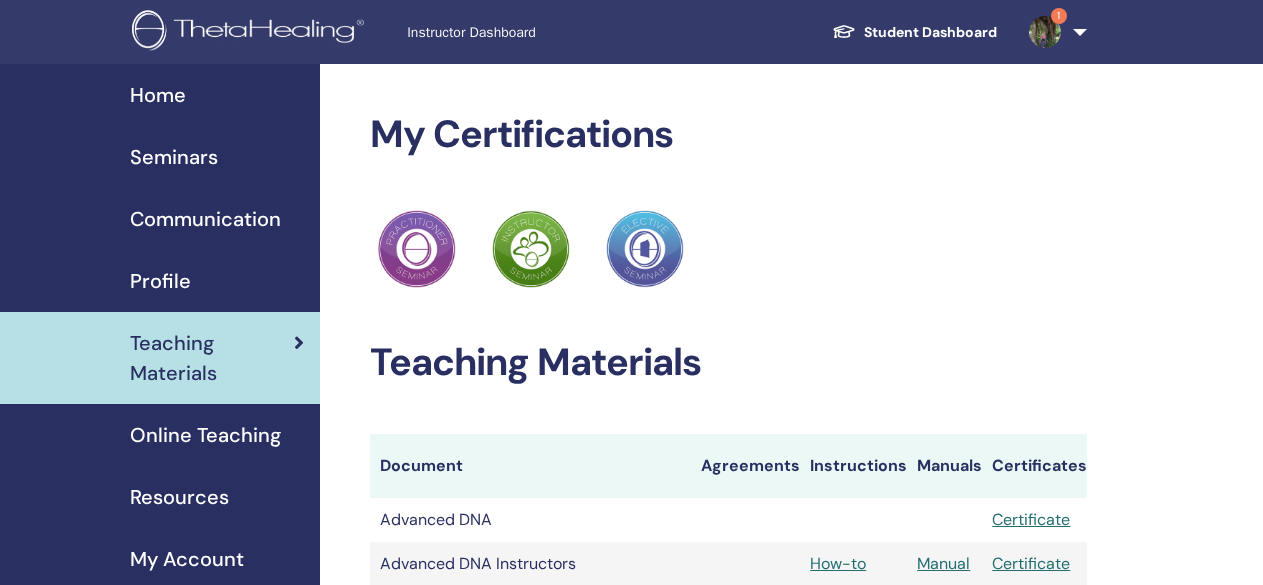 scroll, scrollTop: 0, scrollLeft: 0, axis: both 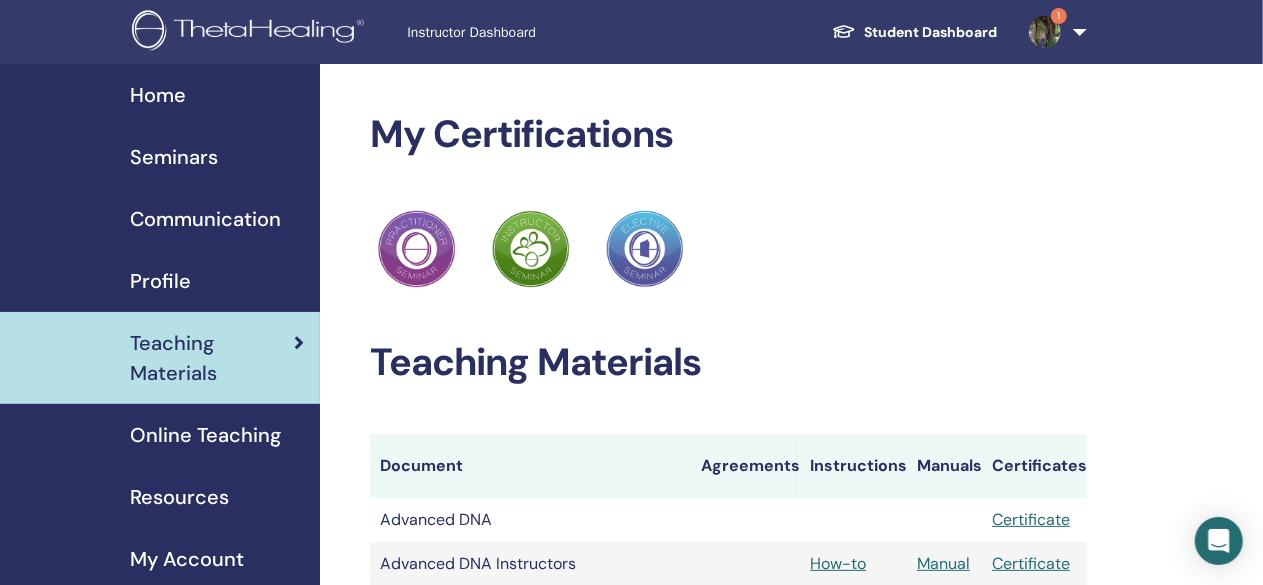 click on "Seminars" at bounding box center [174, 157] 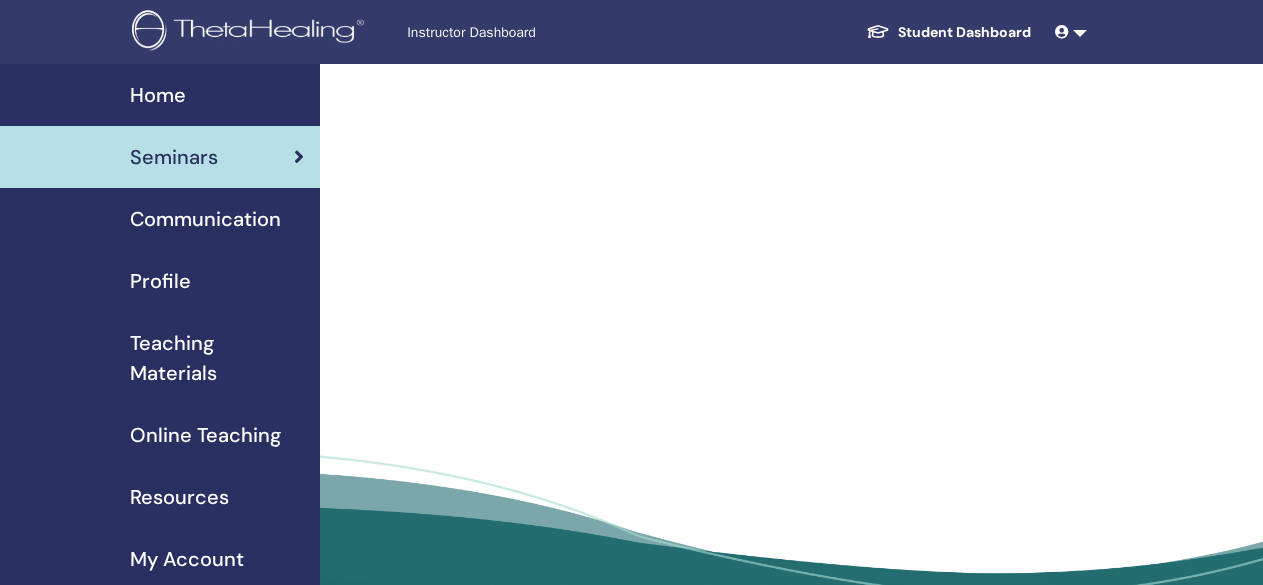 scroll, scrollTop: 0, scrollLeft: 0, axis: both 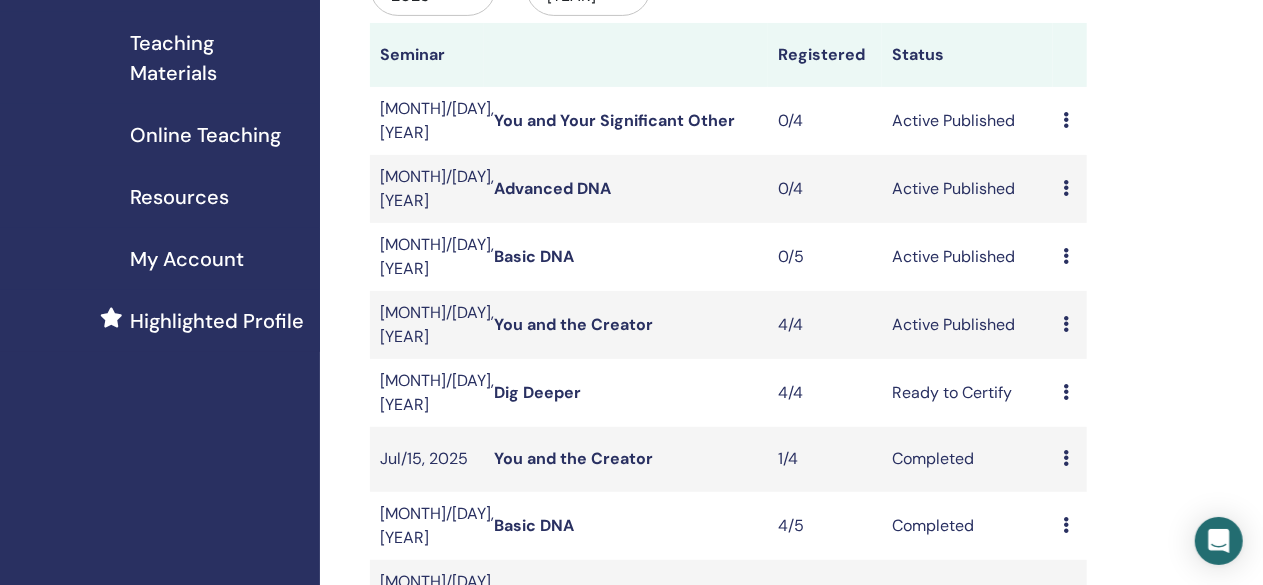 click on "Basic DNA" at bounding box center [534, 256] 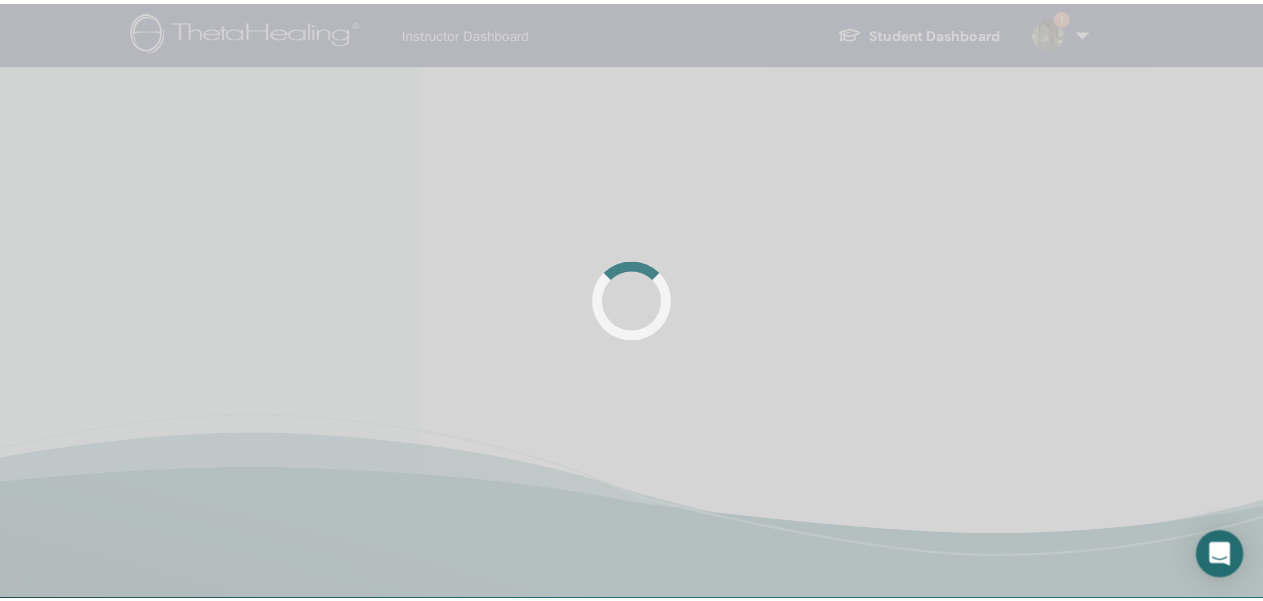 scroll, scrollTop: 0, scrollLeft: 0, axis: both 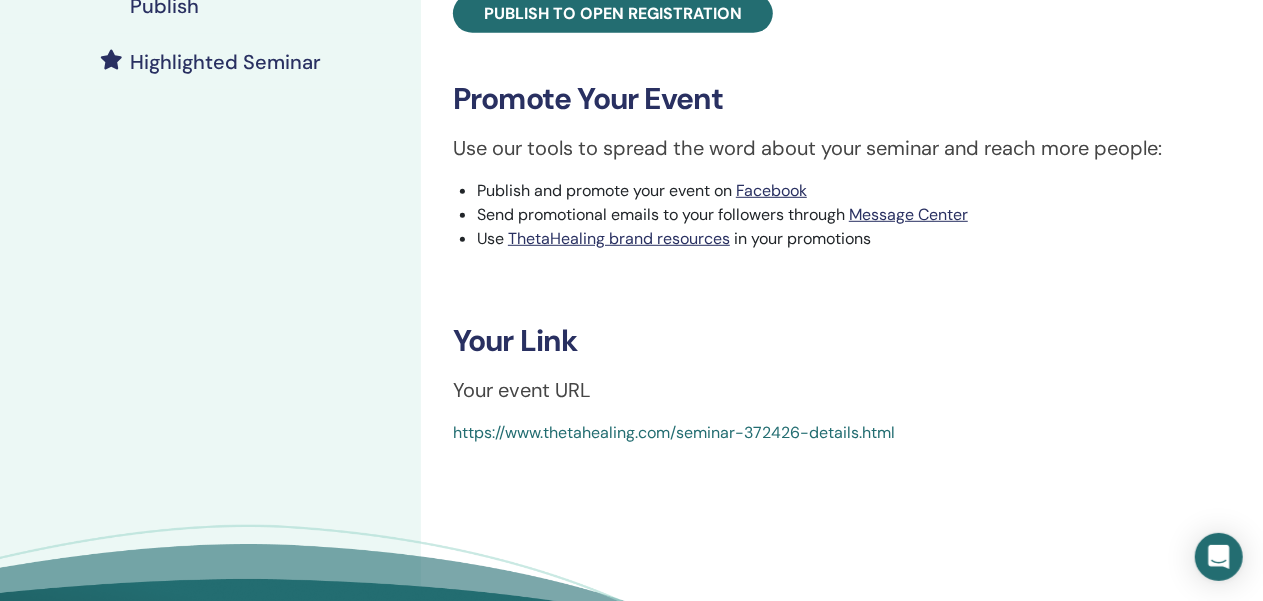 click on "https://www.thetahealing.com/seminar-372426-details.html" at bounding box center (674, 432) 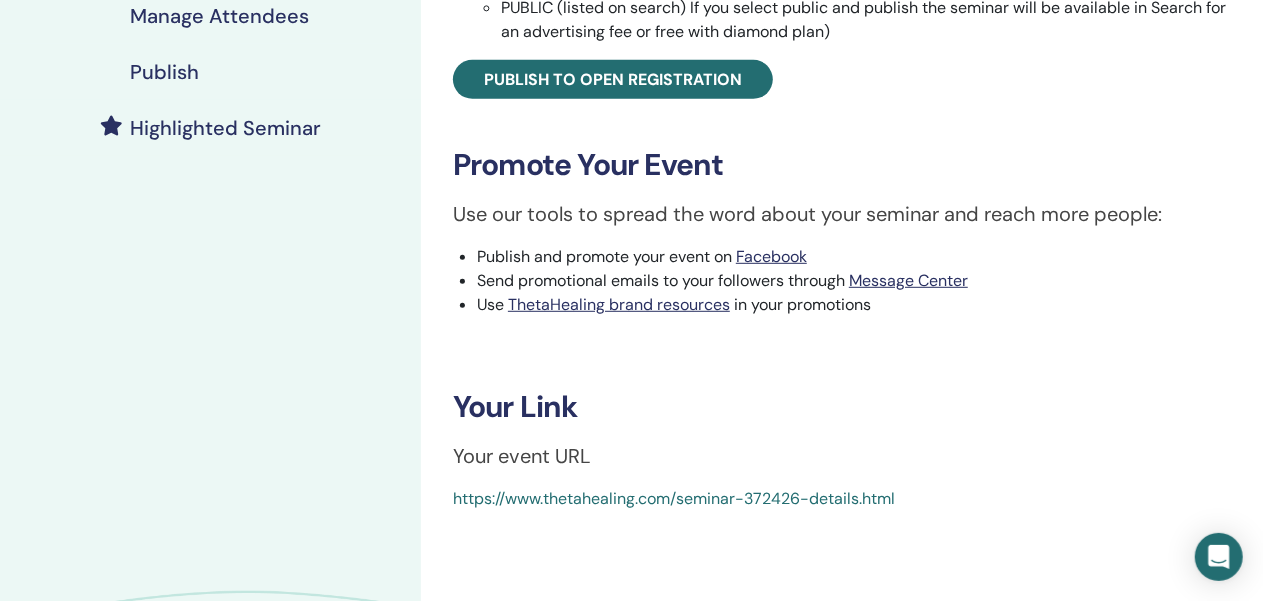 scroll, scrollTop: 476, scrollLeft: 0, axis: vertical 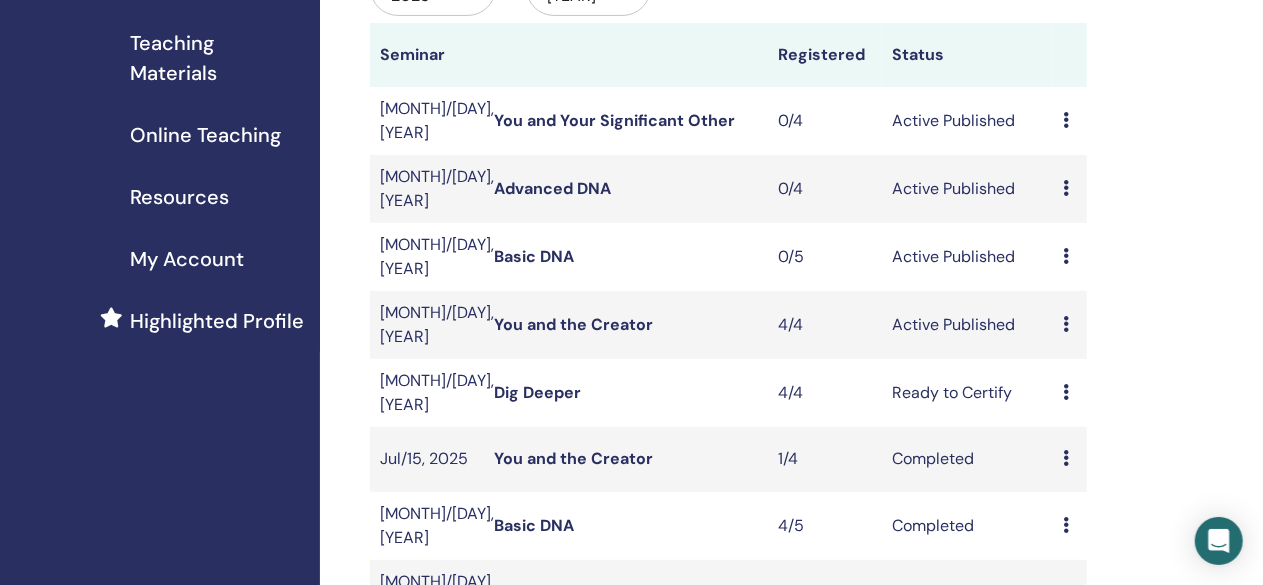 click on "Advanced DNA" at bounding box center (552, 188) 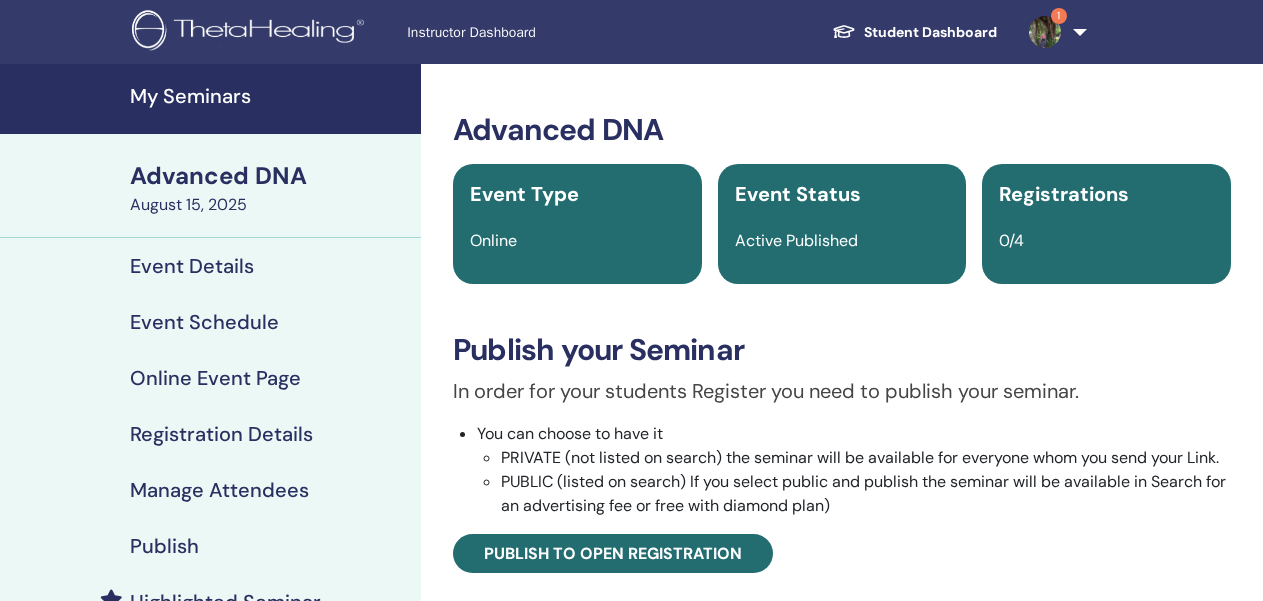 scroll, scrollTop: 0, scrollLeft: 0, axis: both 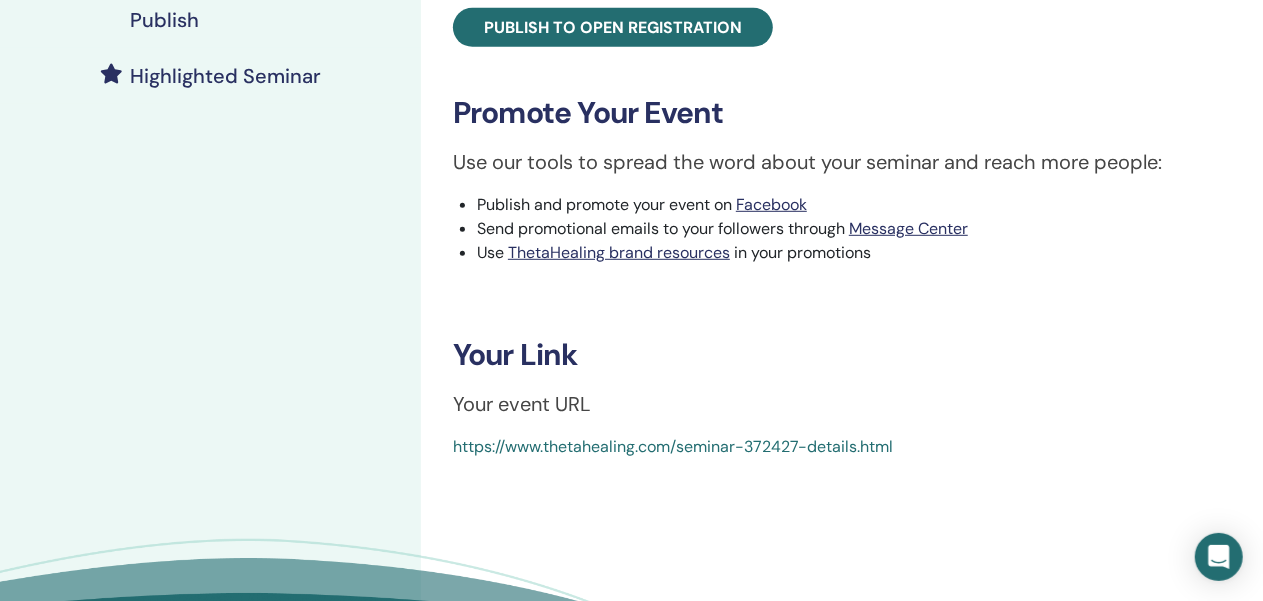 click on "https://www.thetahealing.com/seminar-372427-details.html" at bounding box center (673, 446) 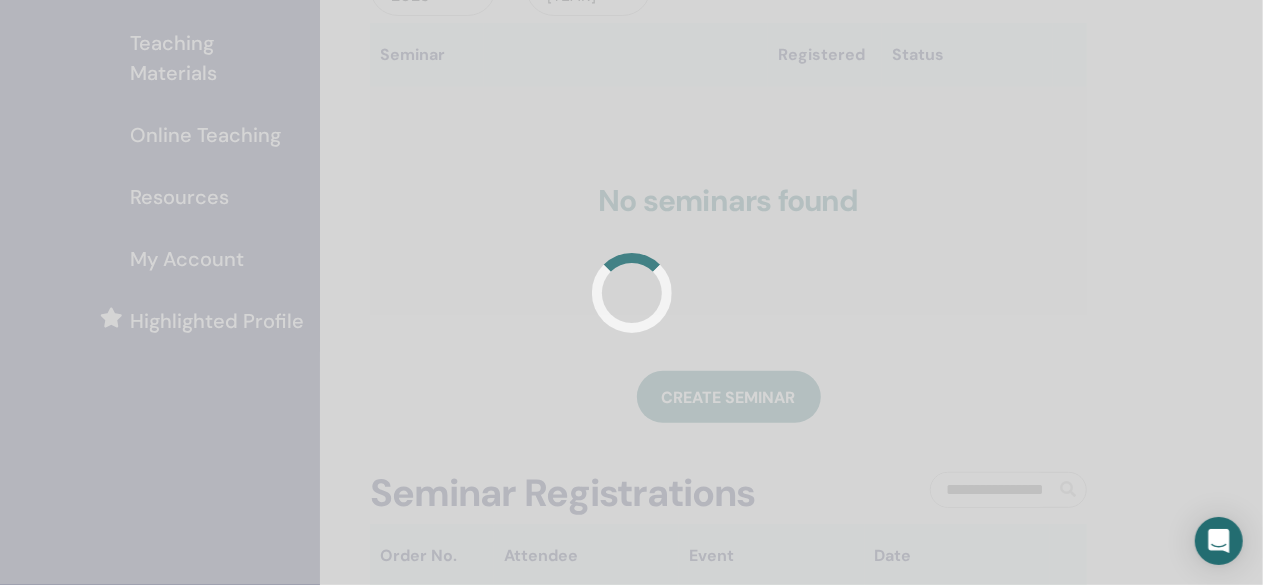 scroll, scrollTop: 300, scrollLeft: 0, axis: vertical 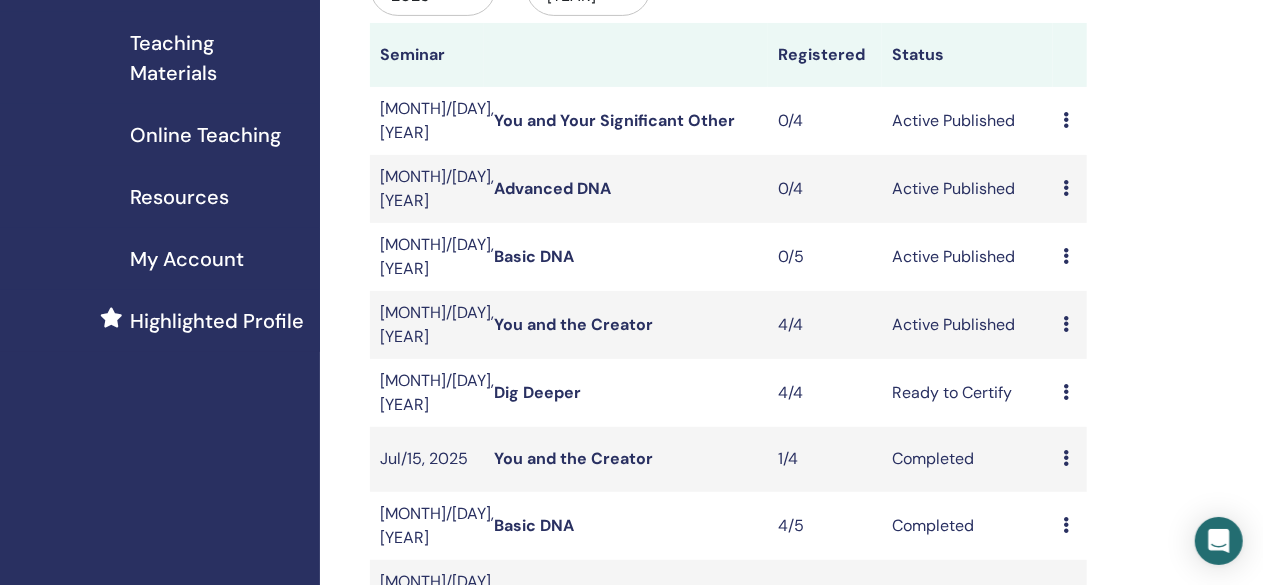click on "You and Your Significant Other" at bounding box center (614, 120) 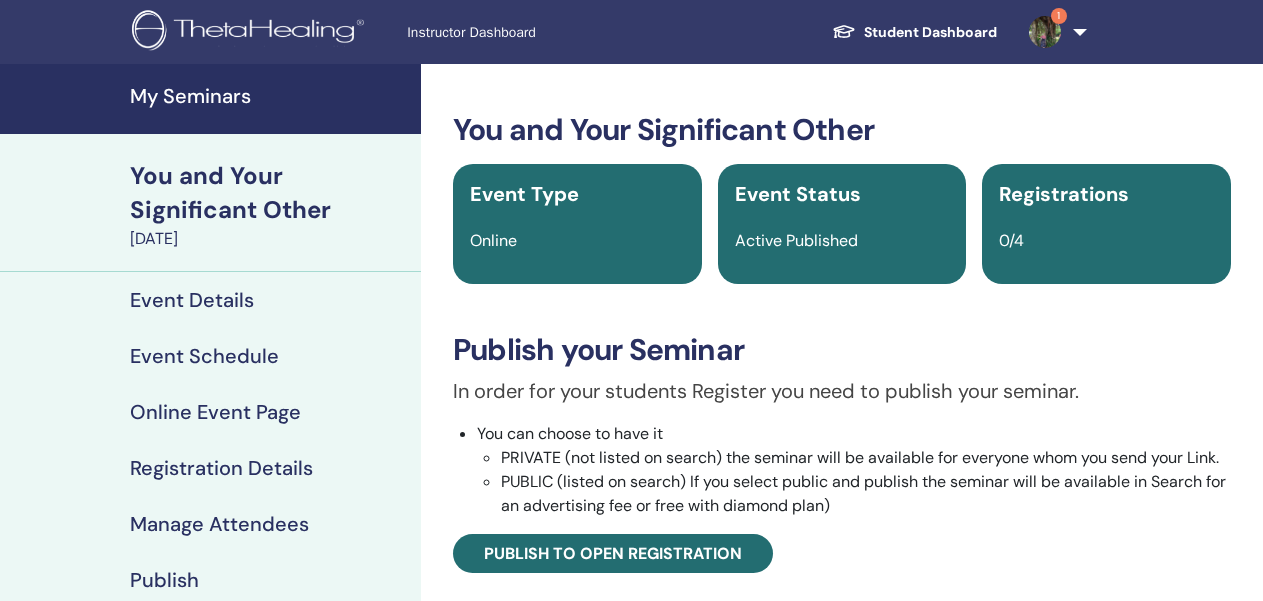 scroll, scrollTop: 0, scrollLeft: 0, axis: both 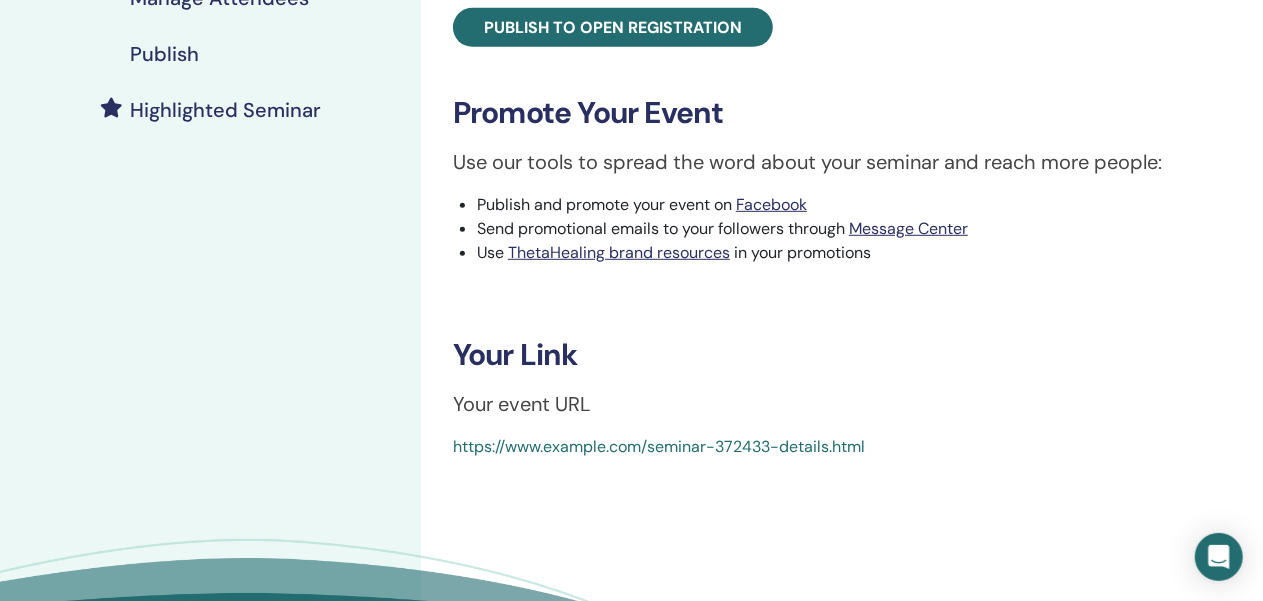 click on "https://www.example.com/seminar-372433-details.html" at bounding box center (659, 446) 